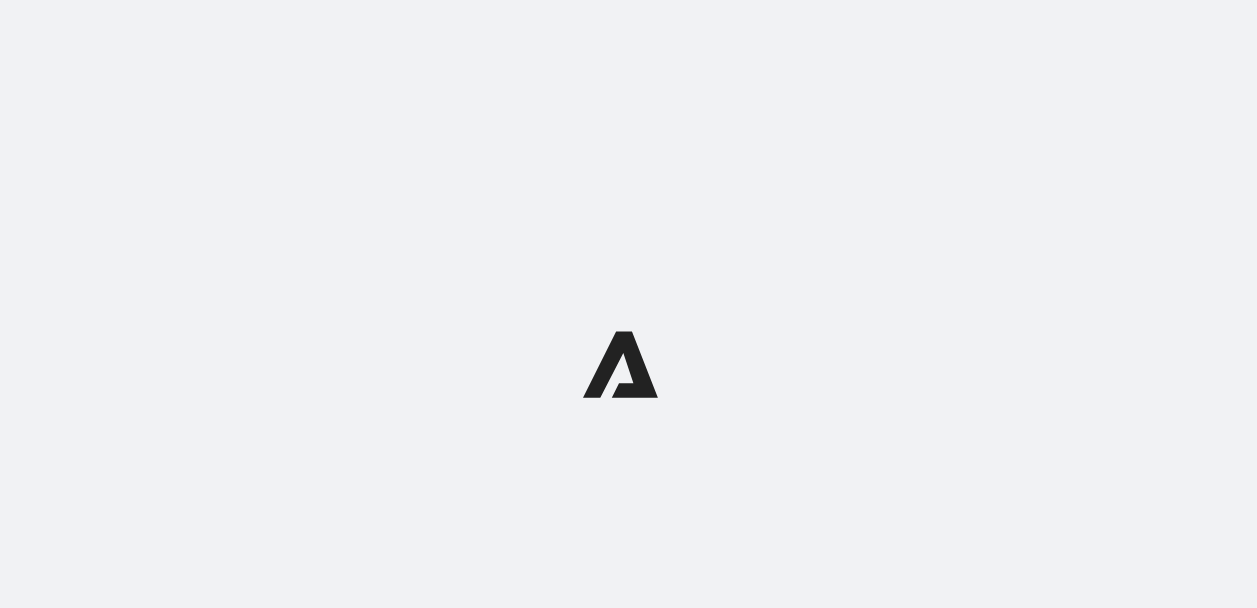 scroll, scrollTop: 0, scrollLeft: 0, axis: both 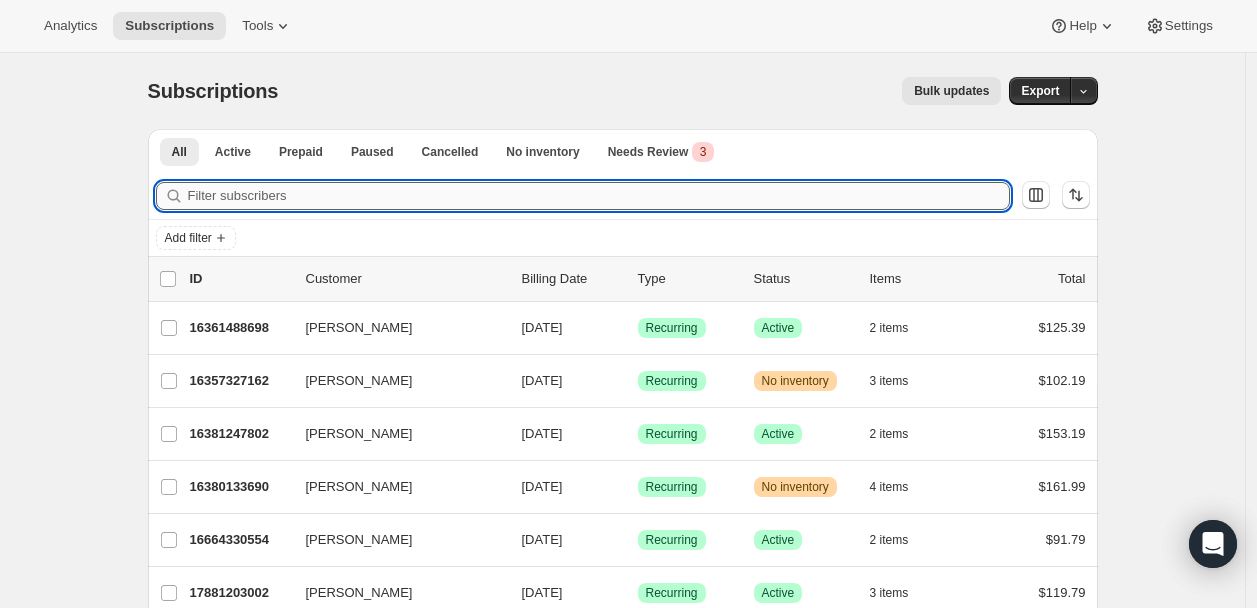 click on "Filter subscribers" at bounding box center [599, 196] 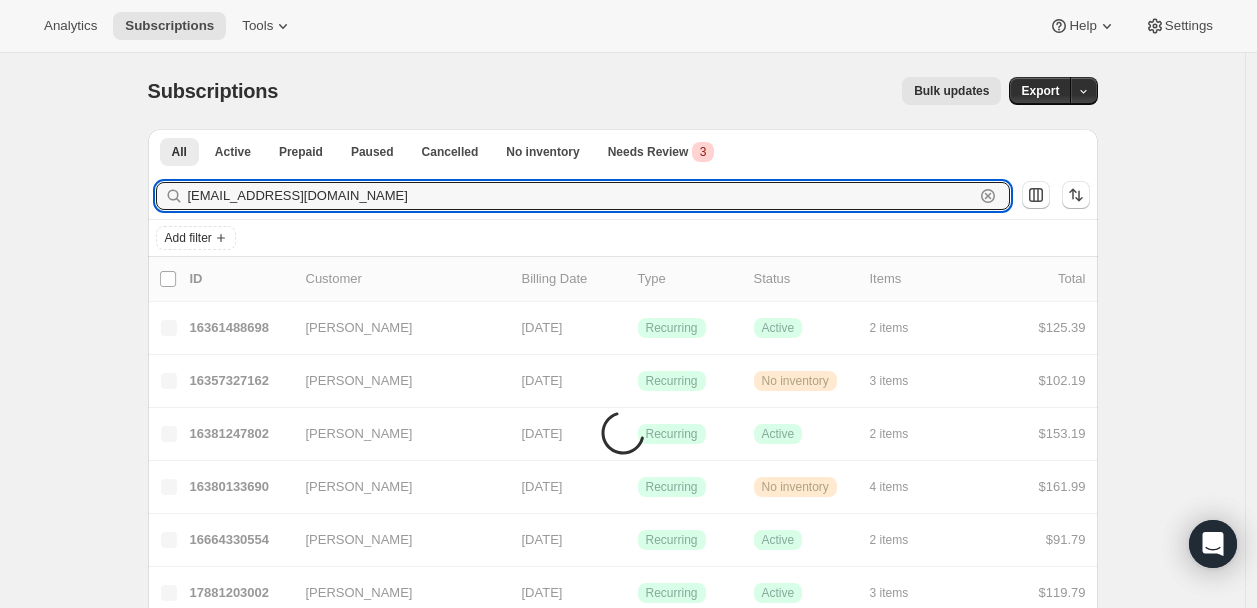 type on "[EMAIL_ADDRESS][DOMAIN_NAME]" 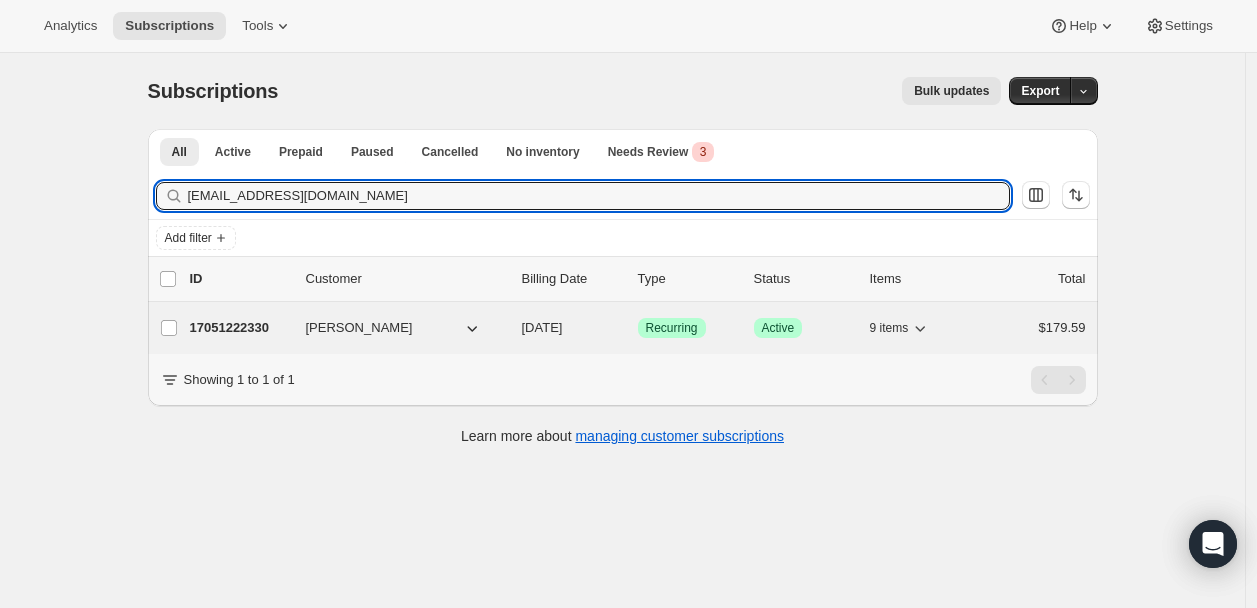 click on "17051222330" at bounding box center [240, 328] 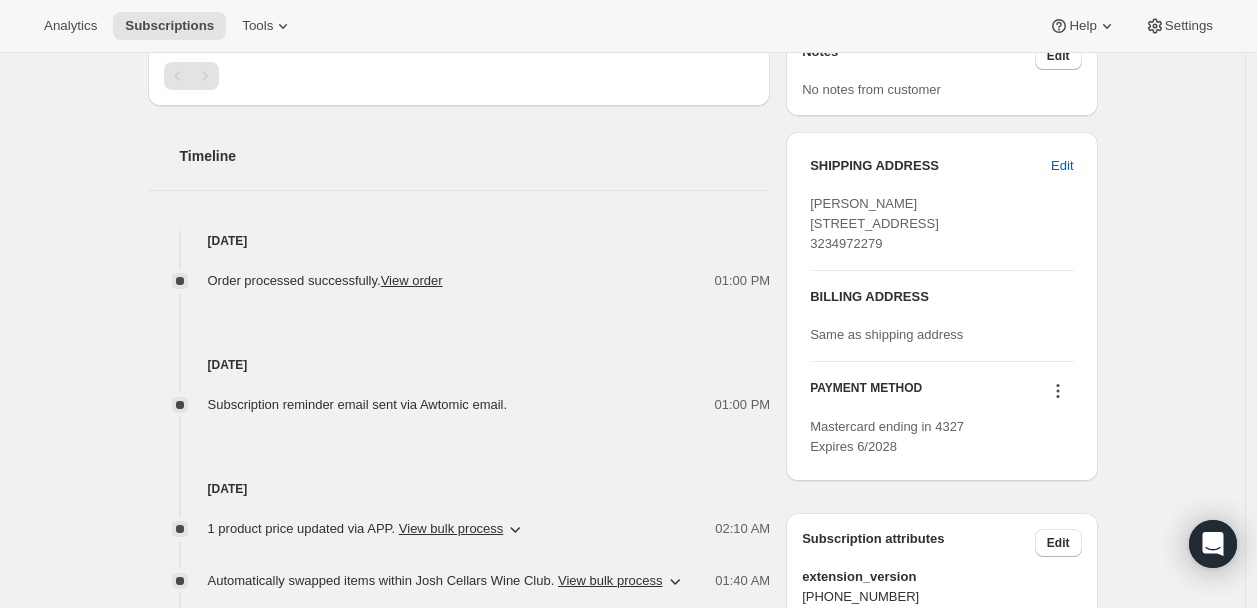 scroll, scrollTop: 777, scrollLeft: 0, axis: vertical 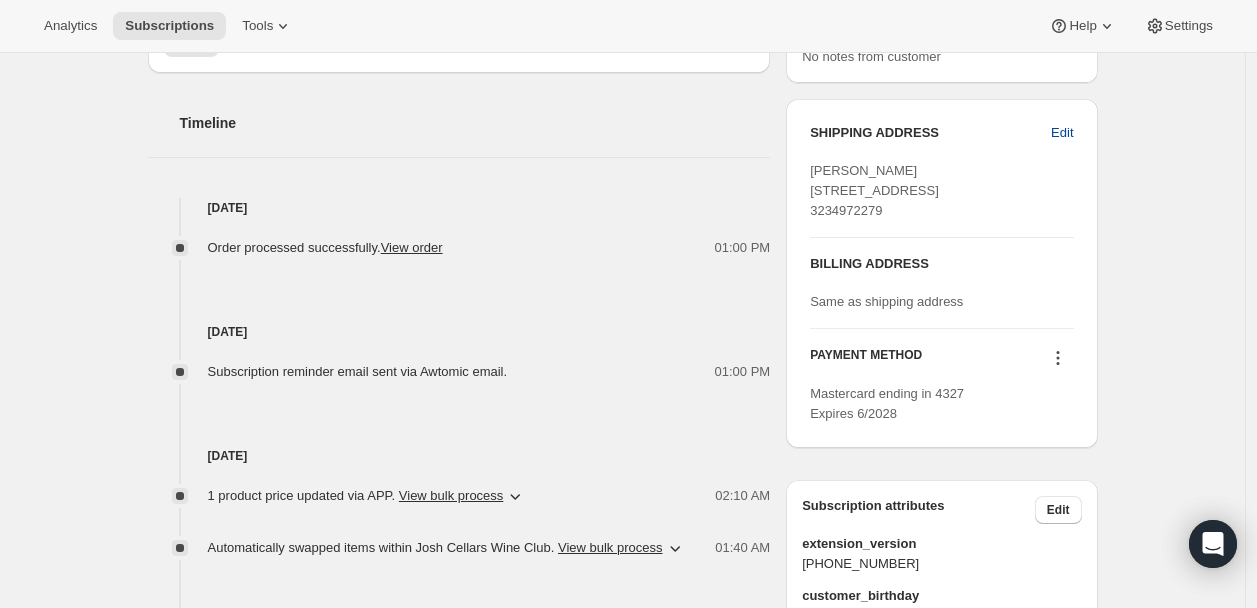 click on "Edit" at bounding box center [1062, 133] 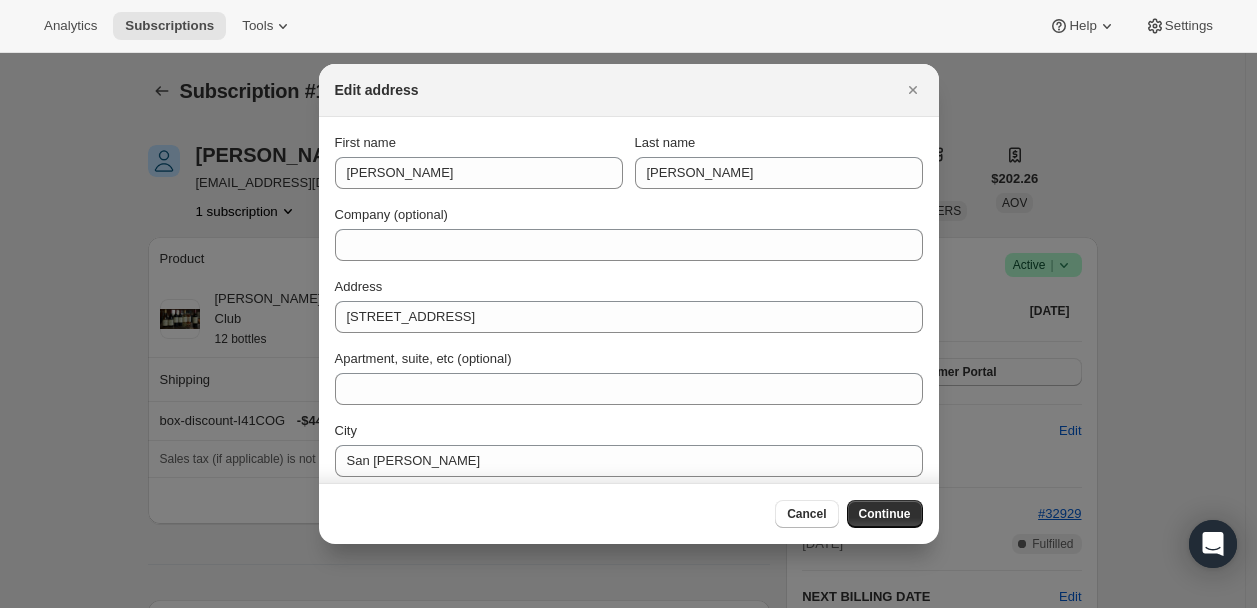 scroll, scrollTop: 777, scrollLeft: 0, axis: vertical 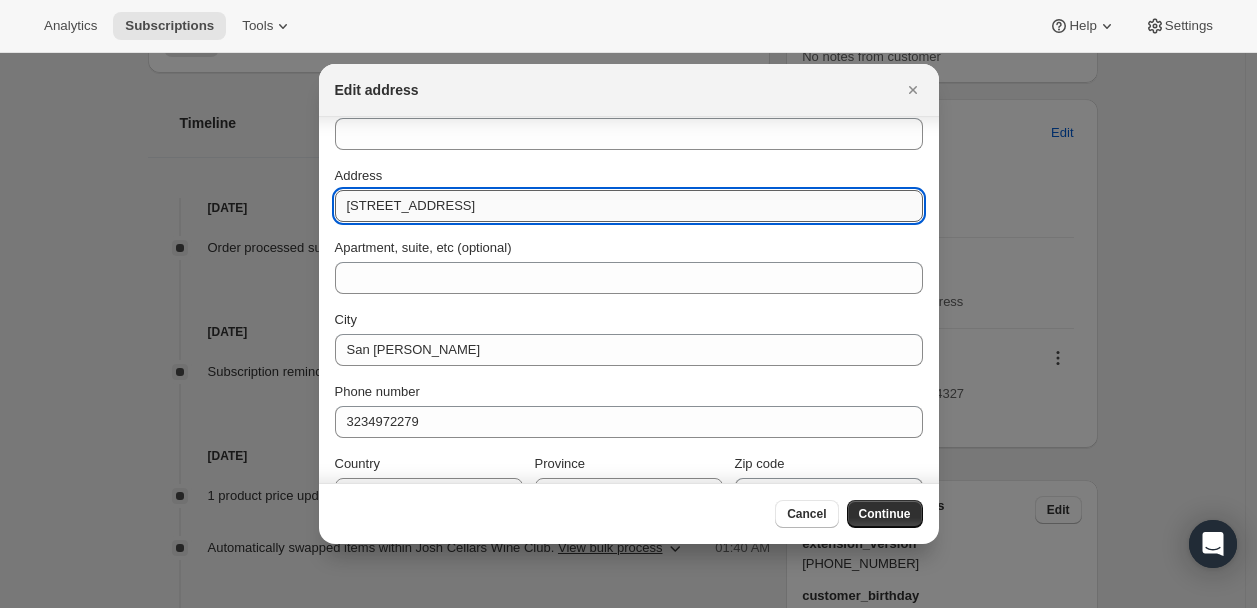 click on "[STREET_ADDRESS]" at bounding box center (629, 206) 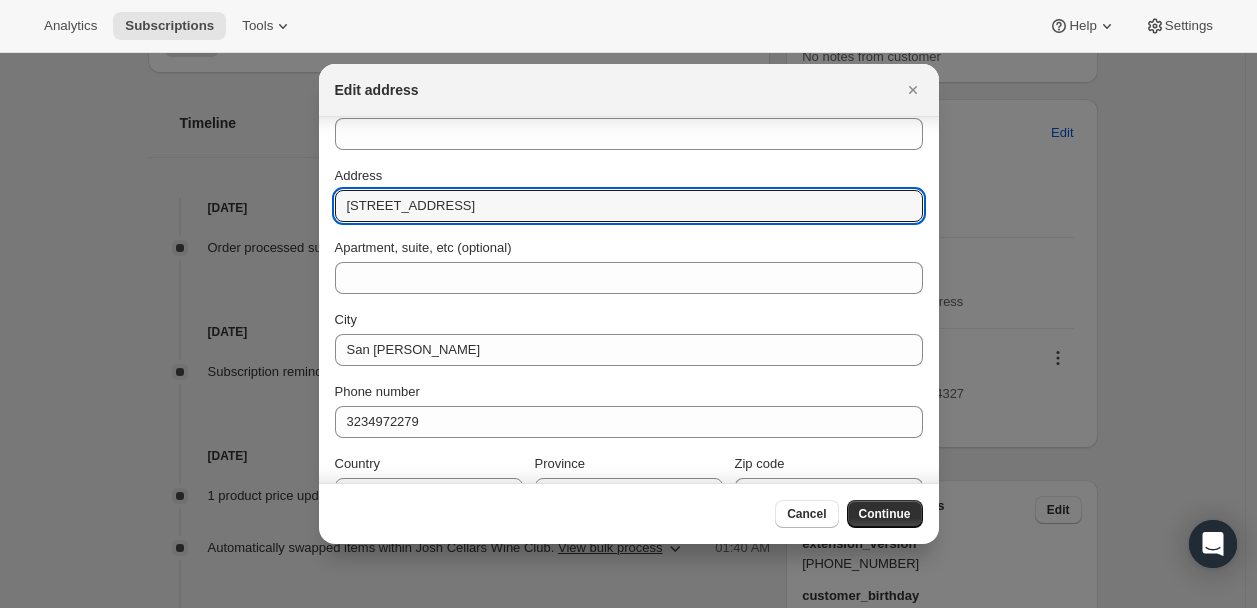 type on "[STREET_ADDRESS]" 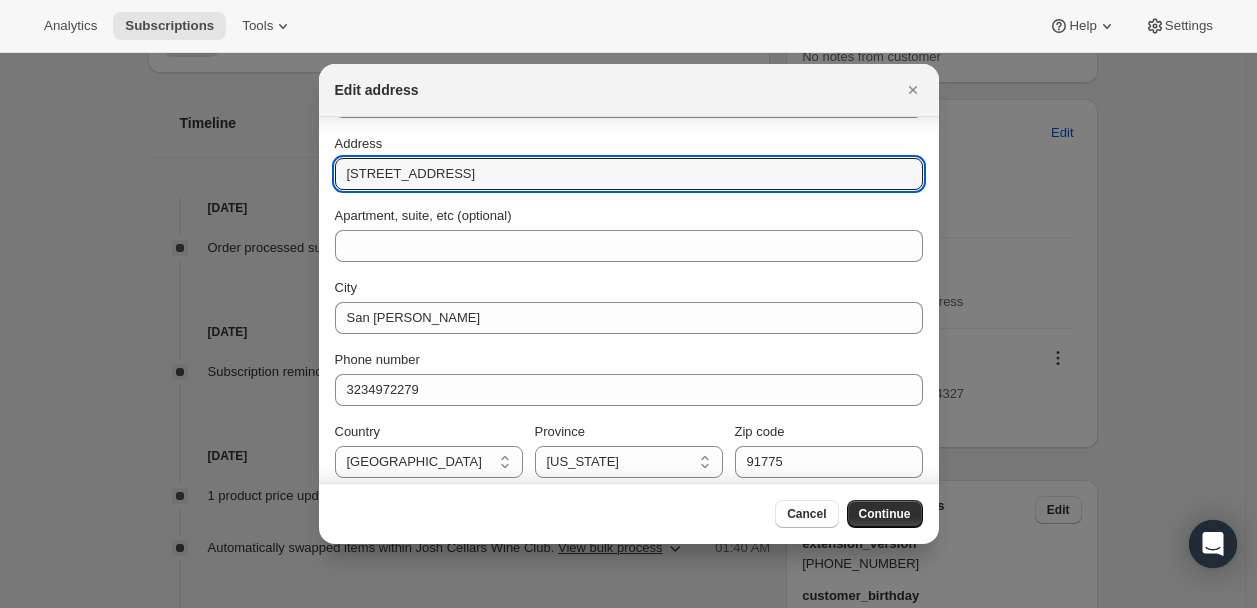 scroll, scrollTop: 153, scrollLeft: 0, axis: vertical 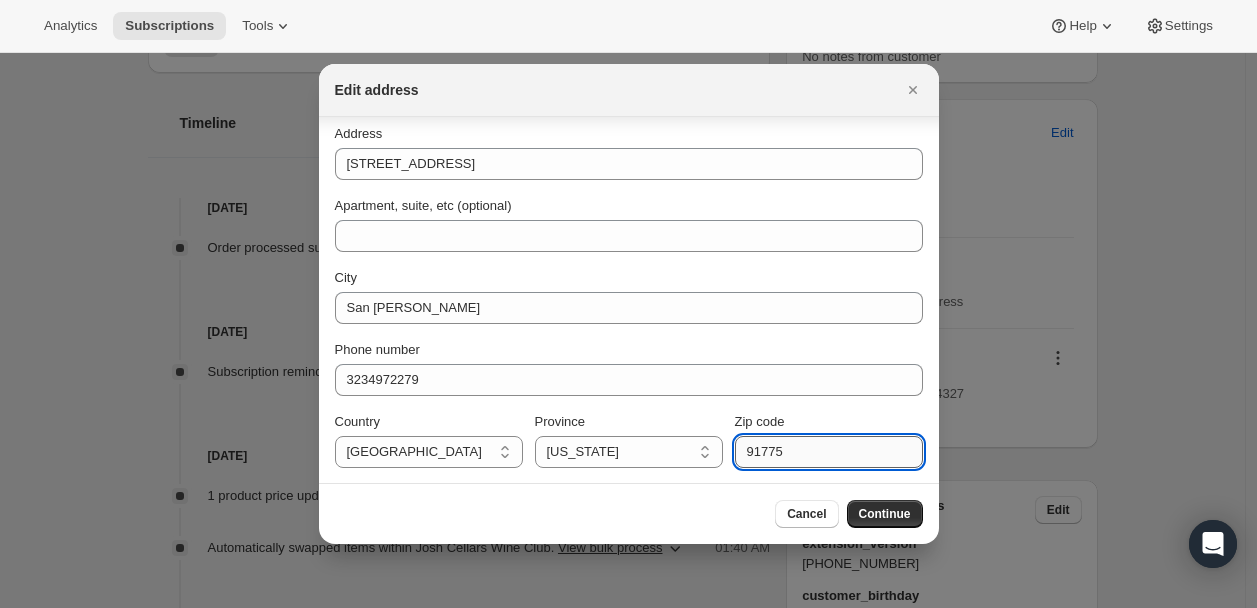 click on "91775" at bounding box center [829, 452] 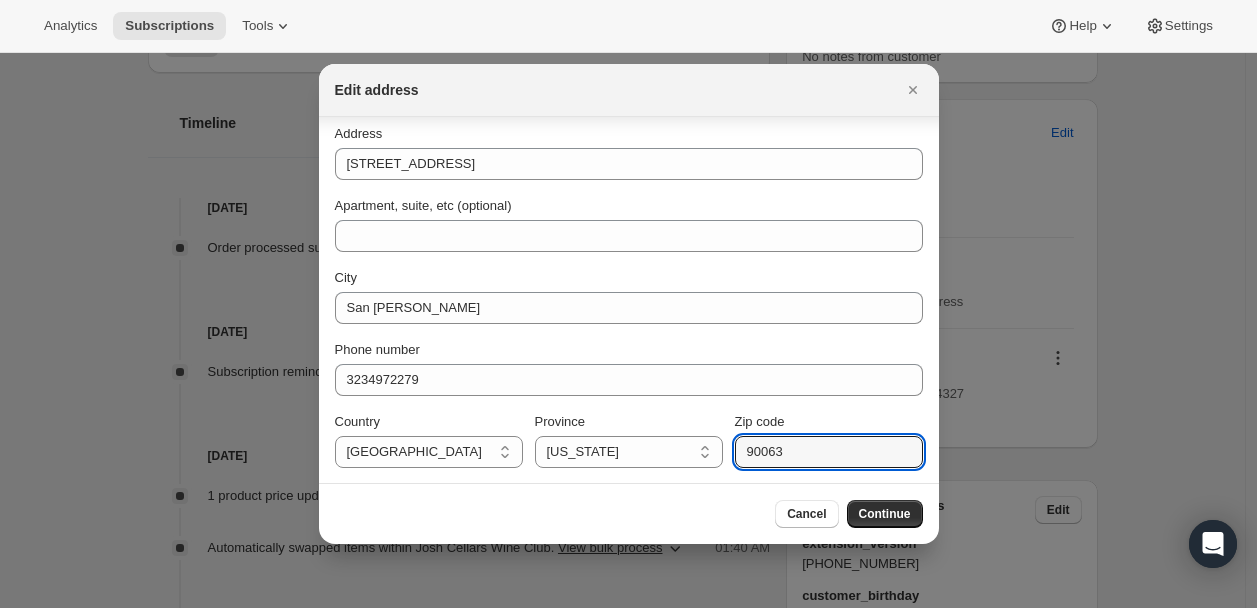 type on "90063" 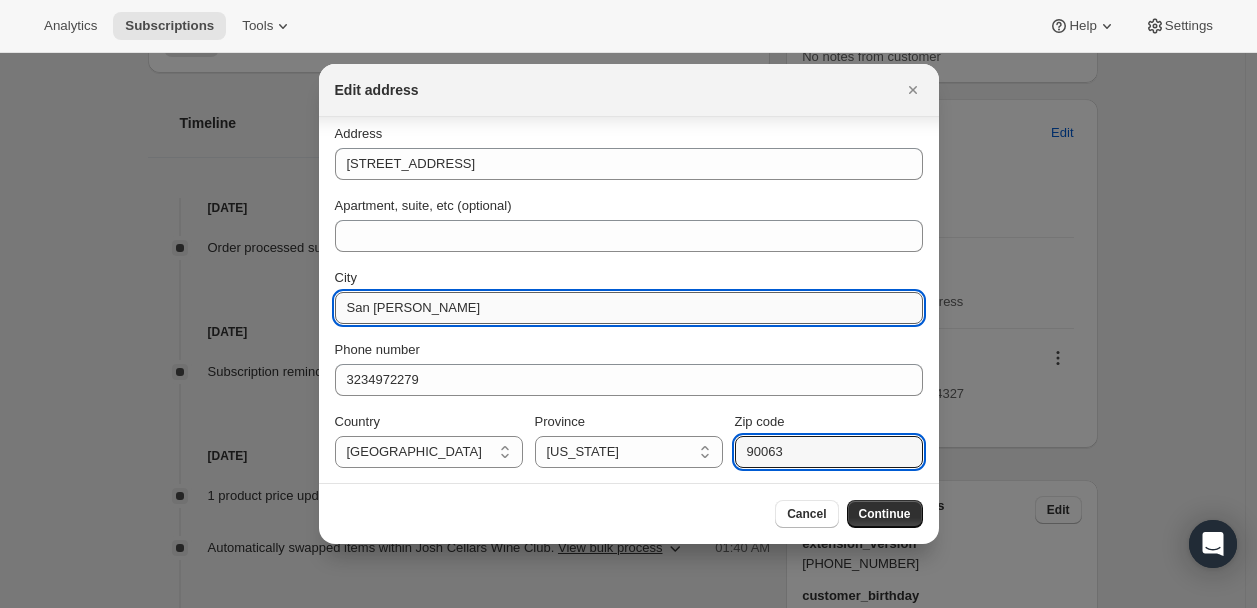 click on "San [PERSON_NAME]" at bounding box center (629, 308) 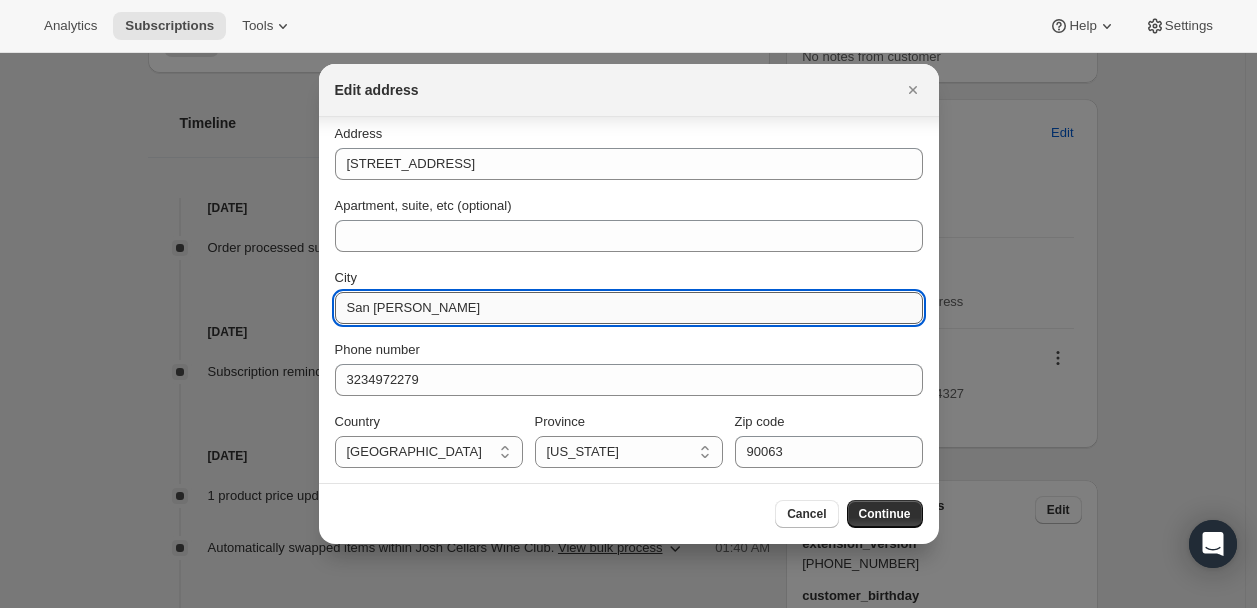 click on "San [PERSON_NAME]" at bounding box center [629, 308] 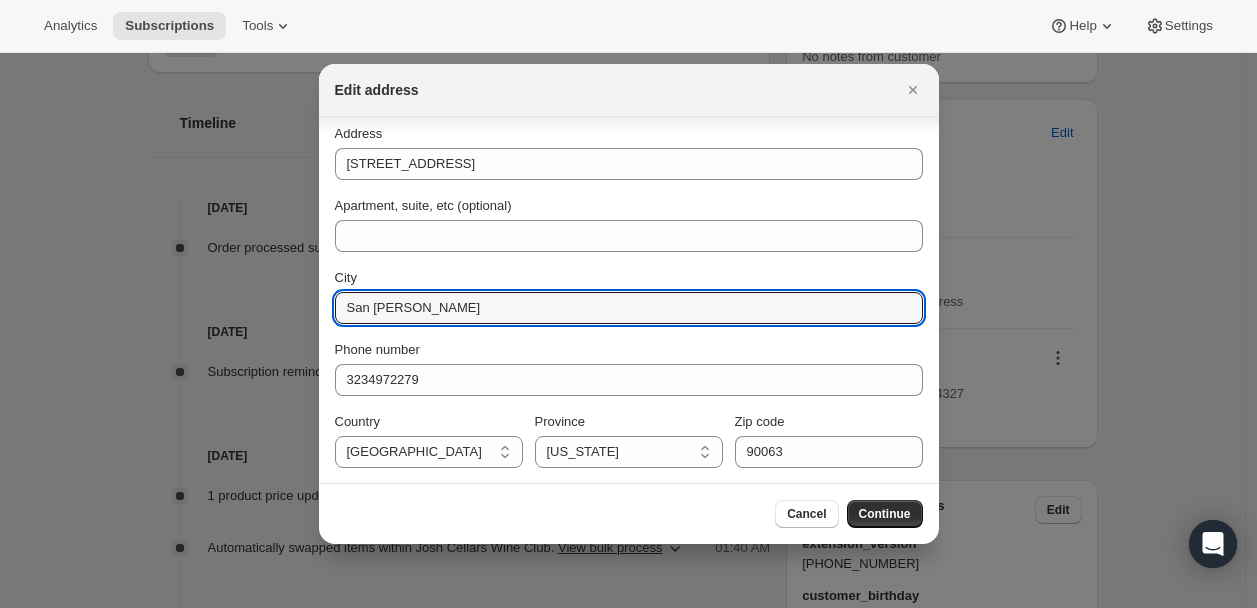 paste on "[GEOGRAPHIC_DATA]" 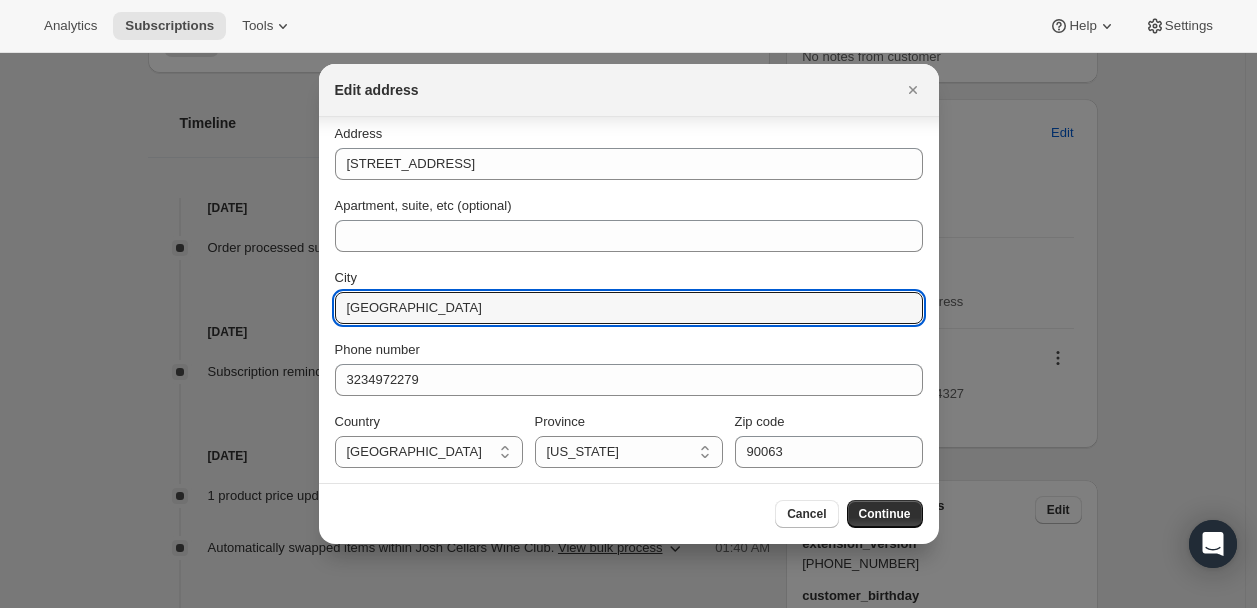 type on "[GEOGRAPHIC_DATA]" 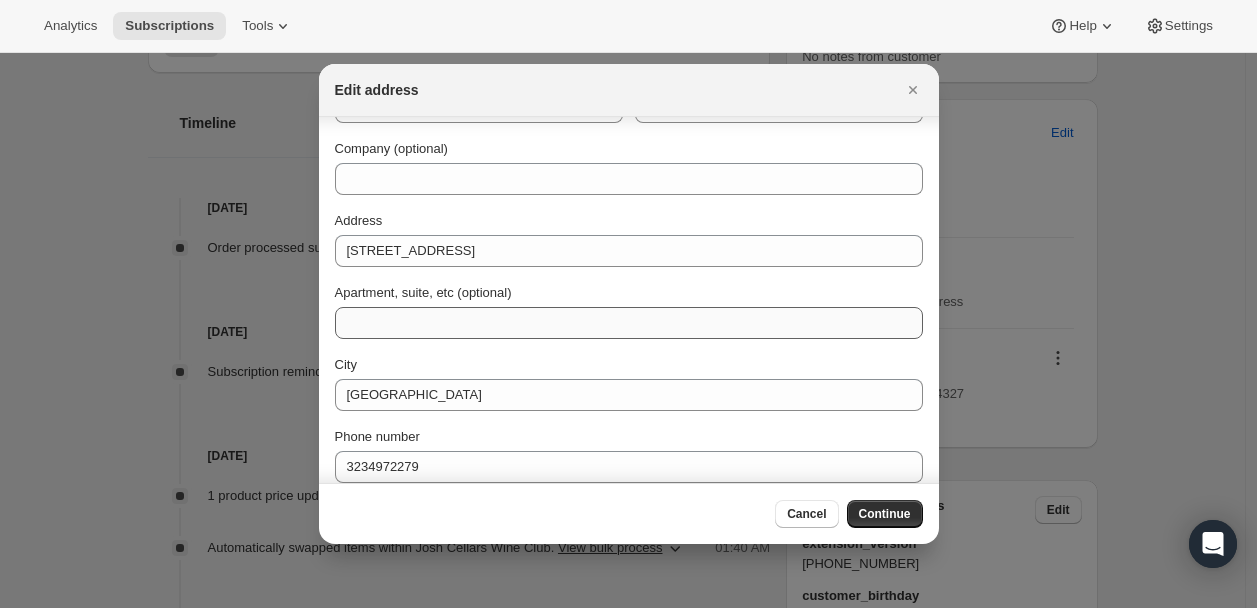 scroll, scrollTop: 0, scrollLeft: 0, axis: both 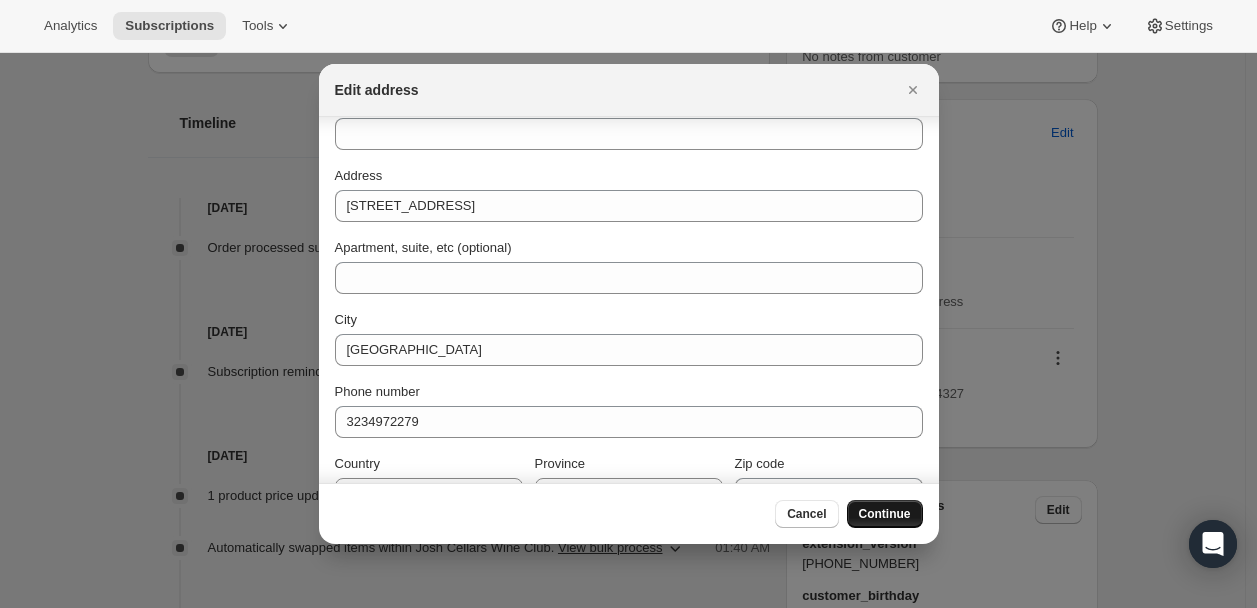 click on "Continue" at bounding box center (885, 514) 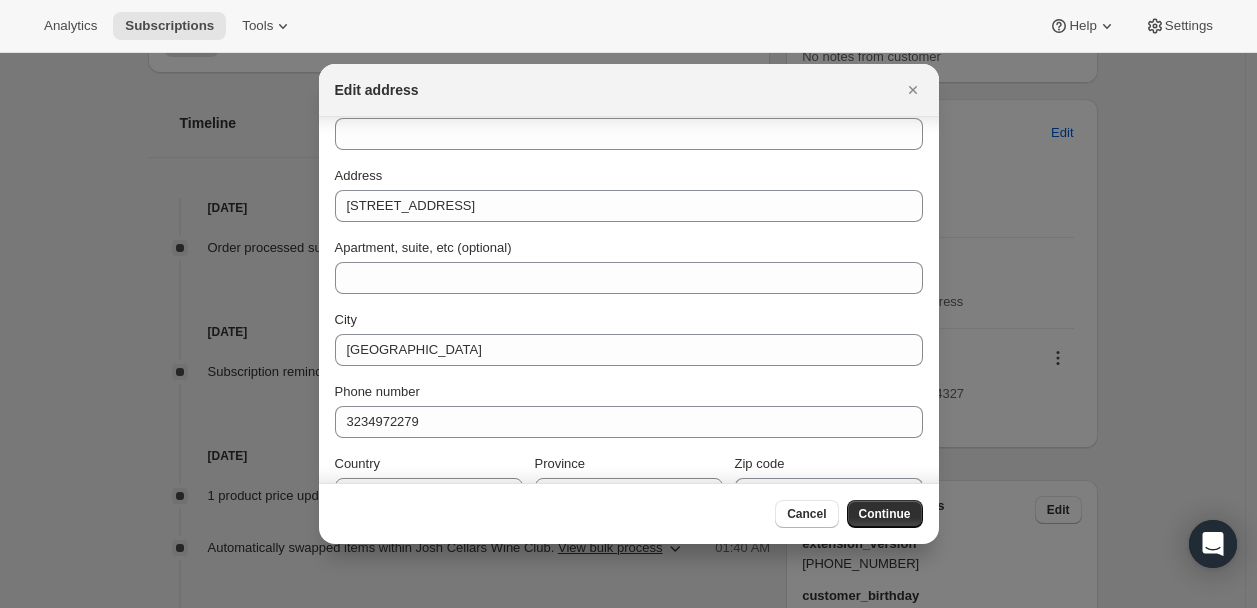 scroll, scrollTop: 0, scrollLeft: 0, axis: both 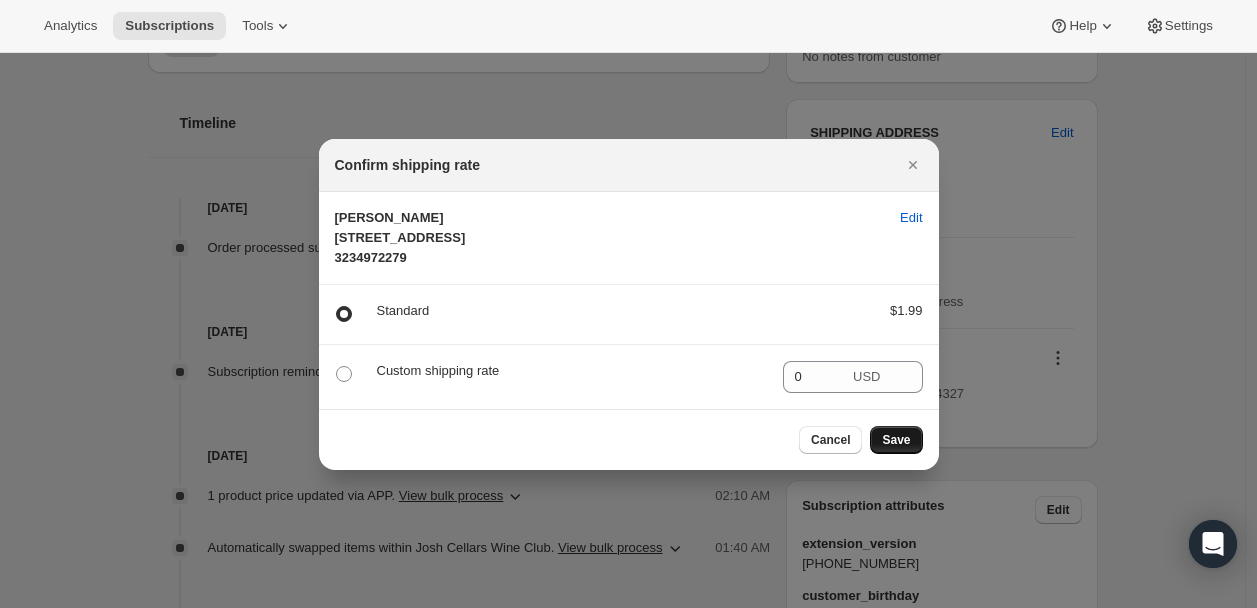 click on "Save" at bounding box center [896, 440] 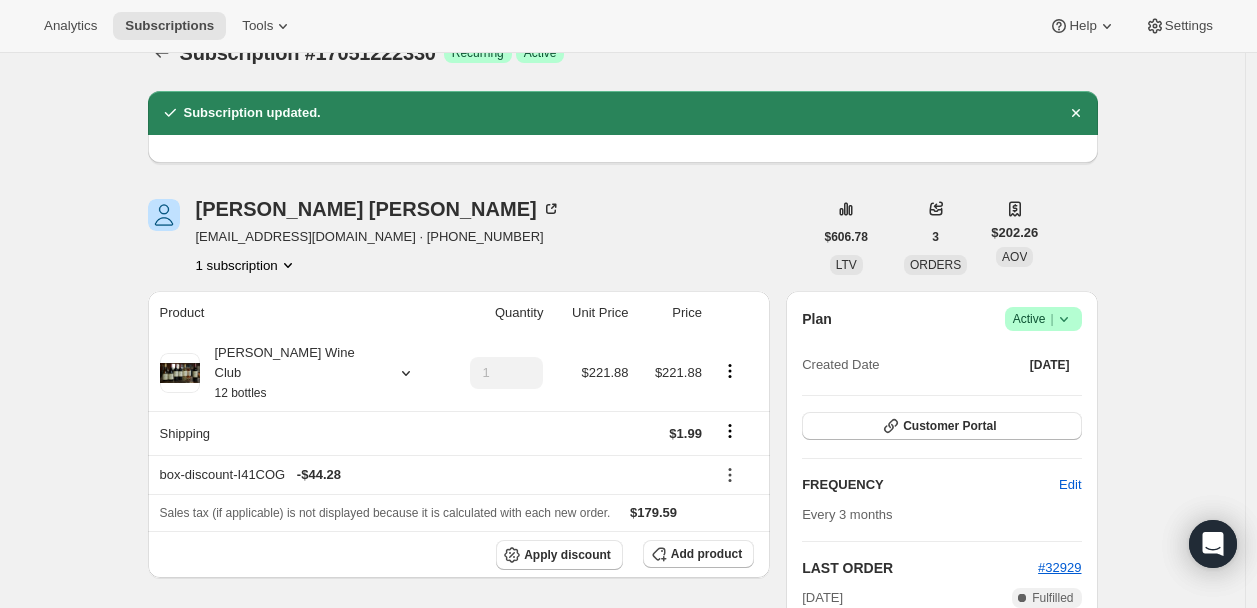 scroll, scrollTop: 0, scrollLeft: 0, axis: both 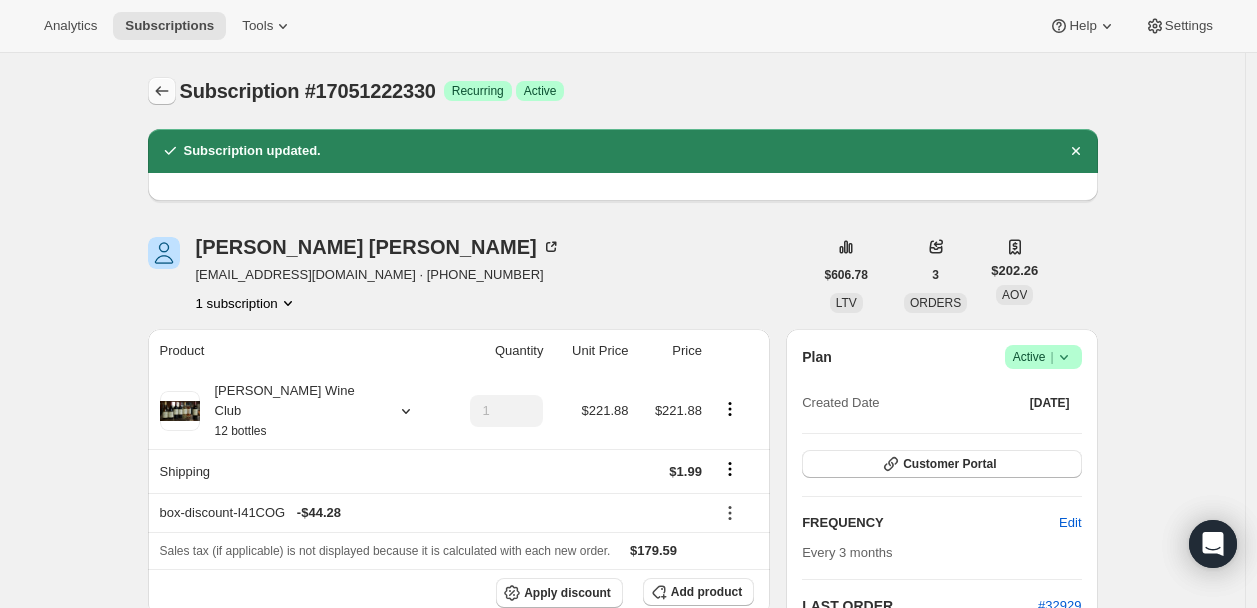 click 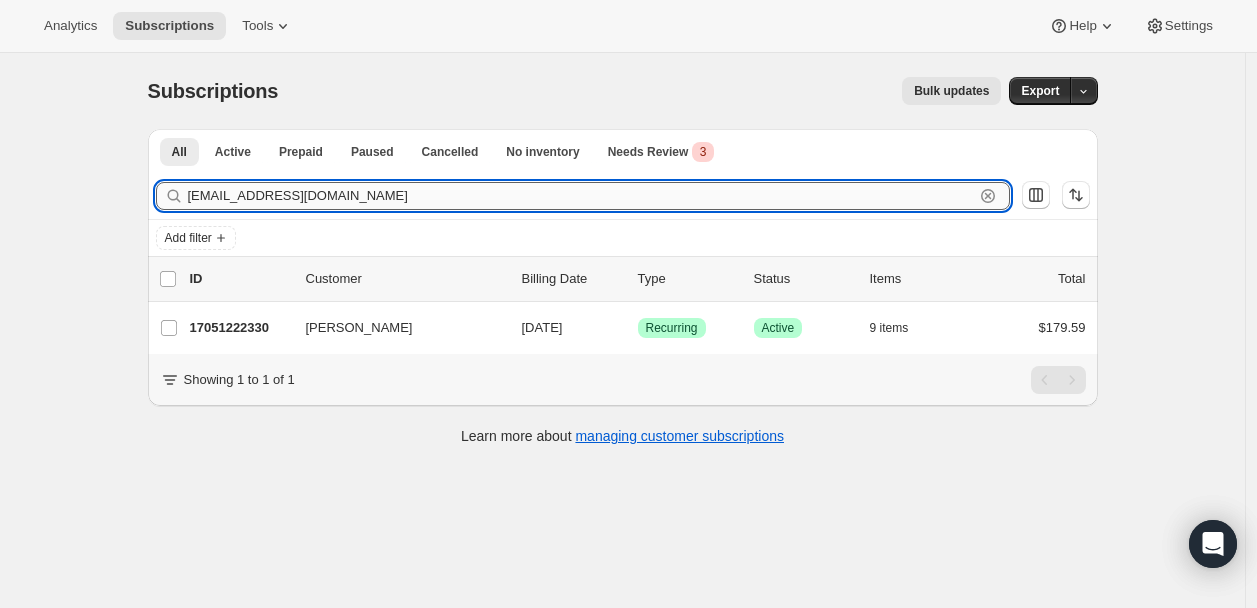 click on "[EMAIL_ADDRESS][DOMAIN_NAME]" at bounding box center [581, 196] 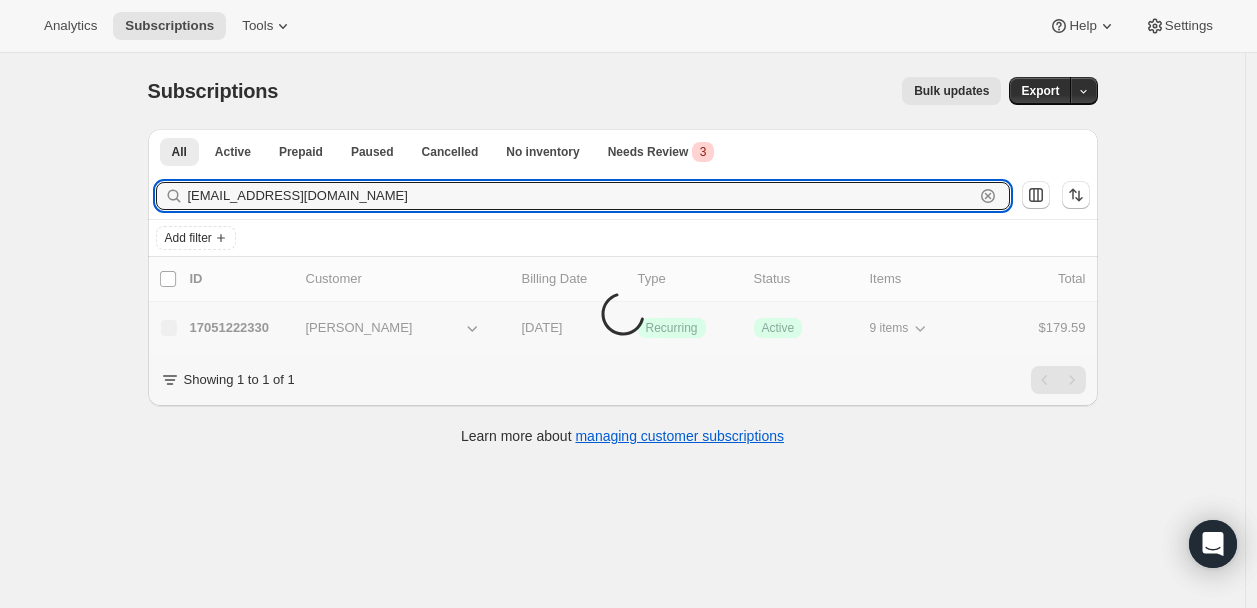 type on "[EMAIL_ADDRESS][DOMAIN_NAME]" 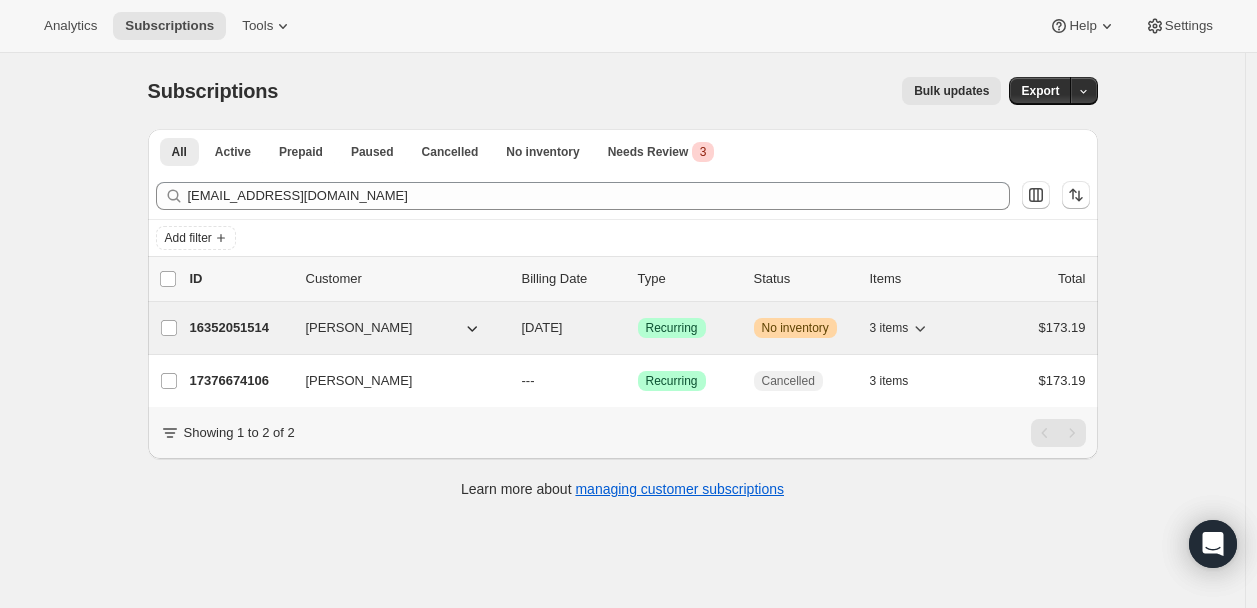 click on "16352051514 [PERSON_NAME] [DATE] Success Recurring Warning No inventory 3   items $173.19" at bounding box center [638, 328] 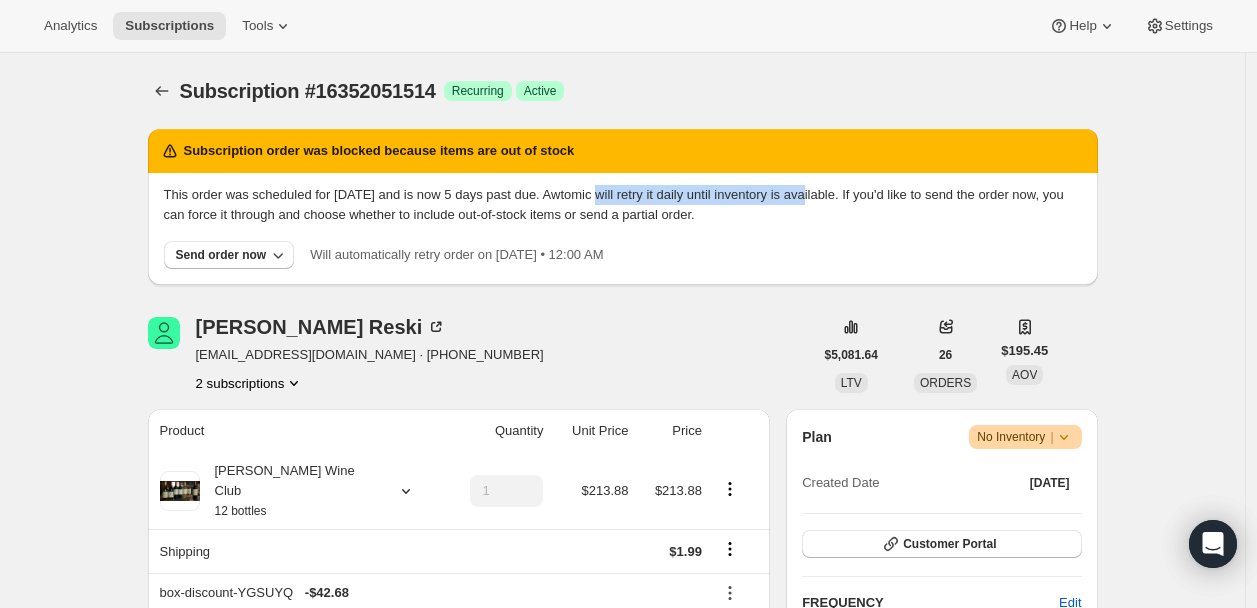 drag, startPoint x: 592, startPoint y: 198, endPoint x: 805, endPoint y: 198, distance: 213 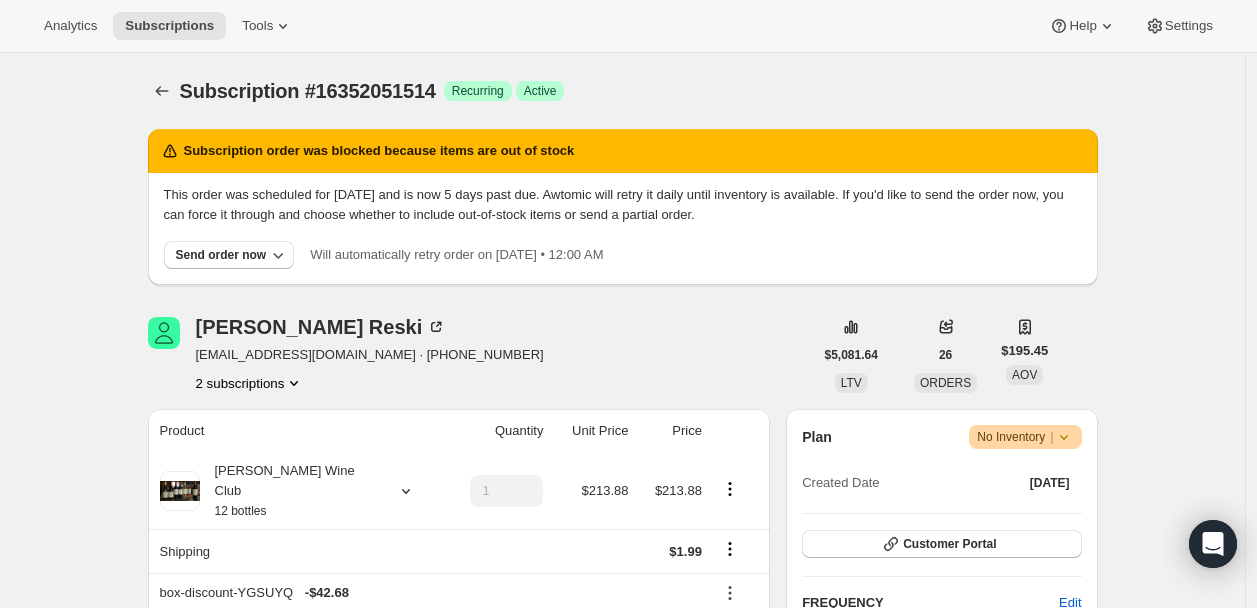 click on "This order was scheduled for [DATE] and is now 5 days past due. Awtomic will retry it daily until inventory is available. If you'd like to send the order now, you can force it through and choose whether to include out-of-stock items or send a partial order." at bounding box center (623, 205) 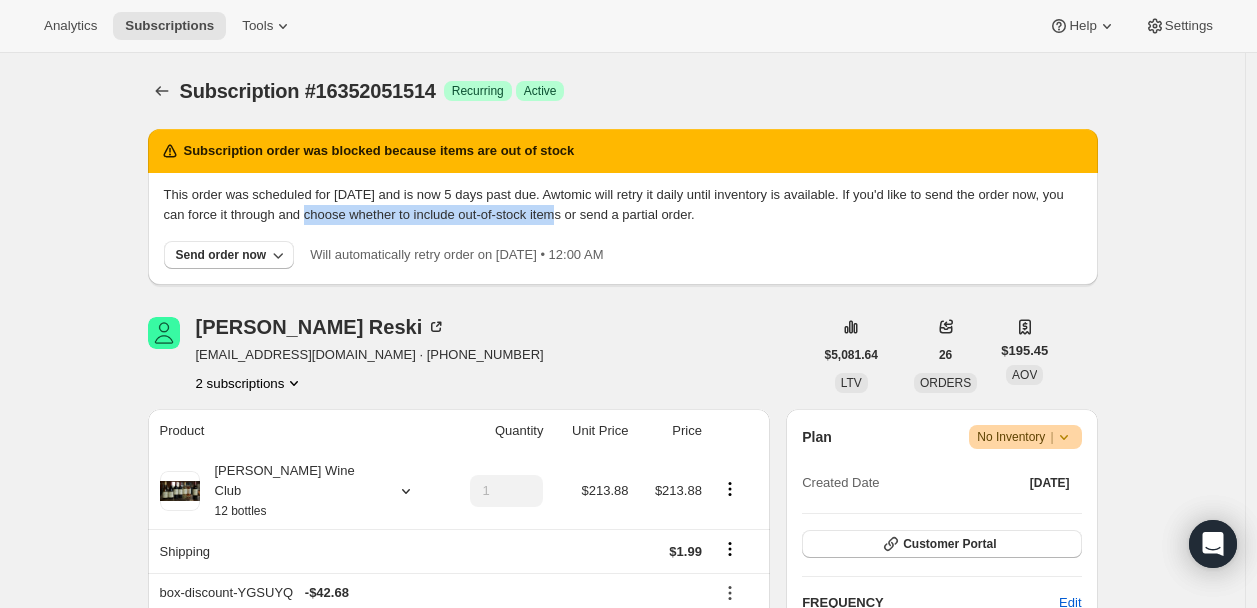 drag, startPoint x: 301, startPoint y: 216, endPoint x: 558, endPoint y: 218, distance: 257.00778 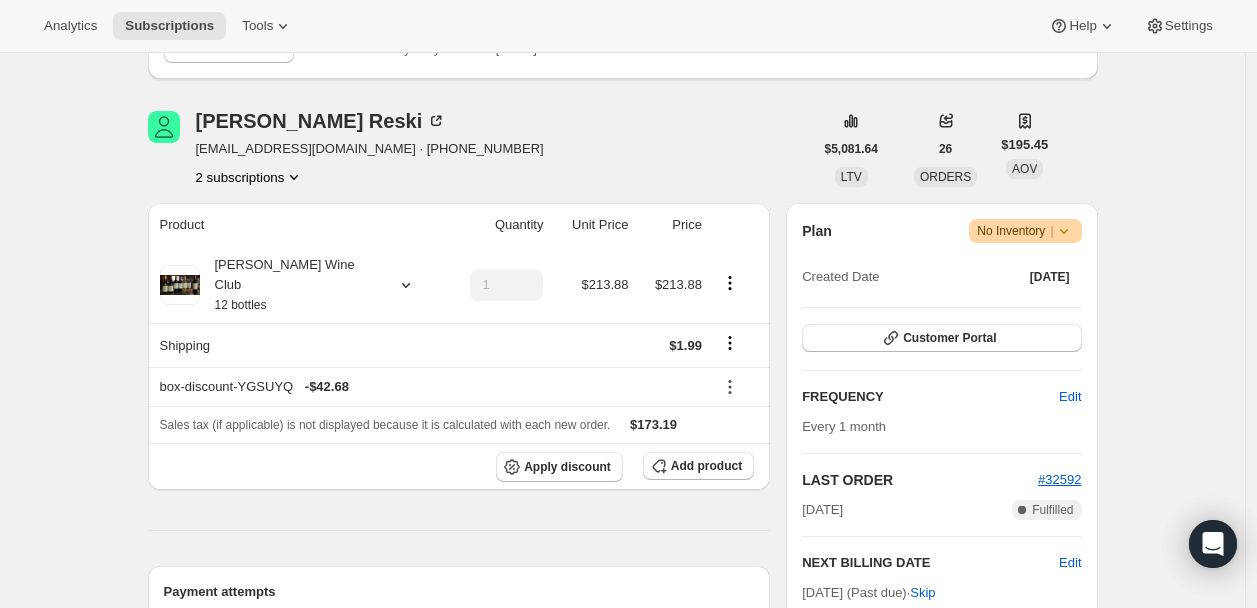 scroll, scrollTop: 222, scrollLeft: 0, axis: vertical 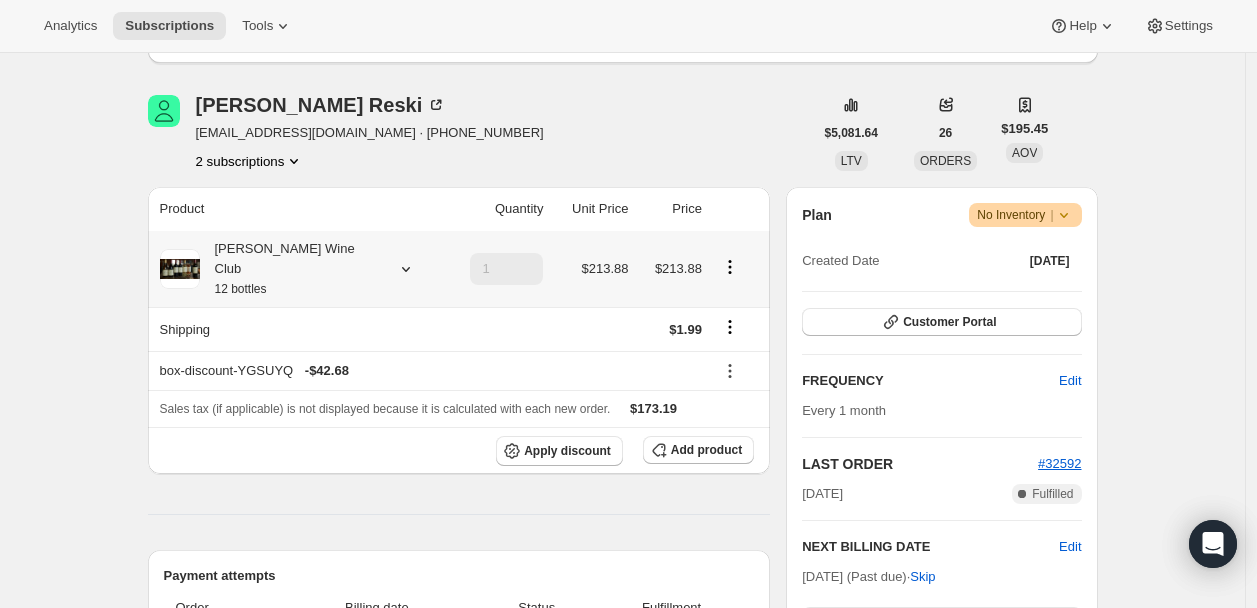 click 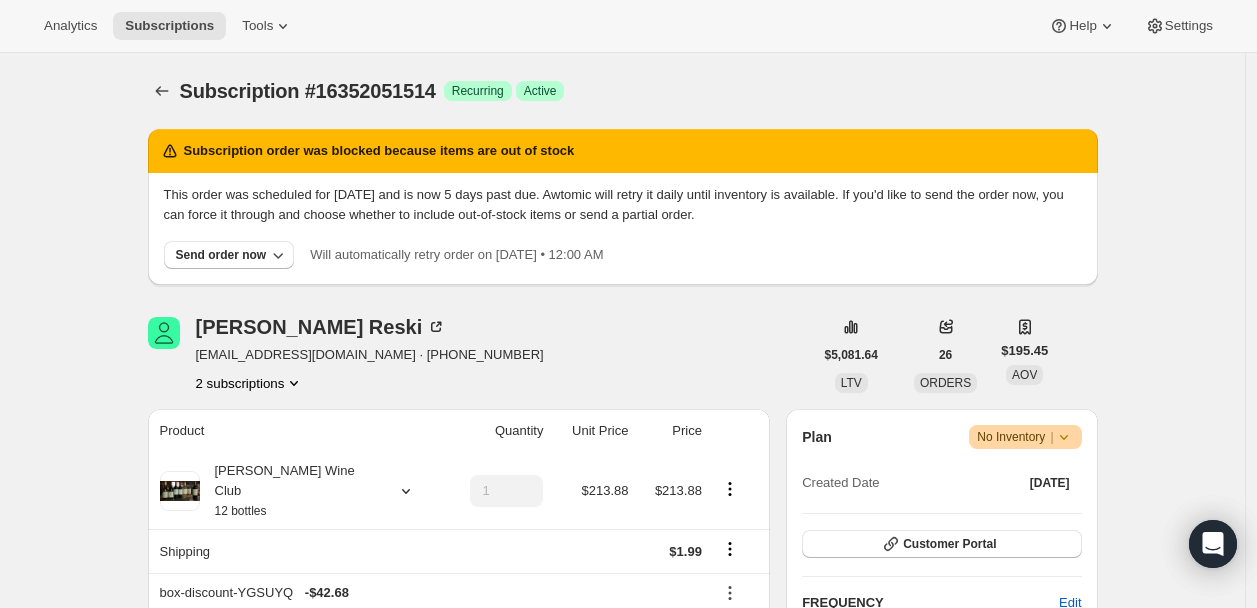scroll, scrollTop: 222, scrollLeft: 0, axis: vertical 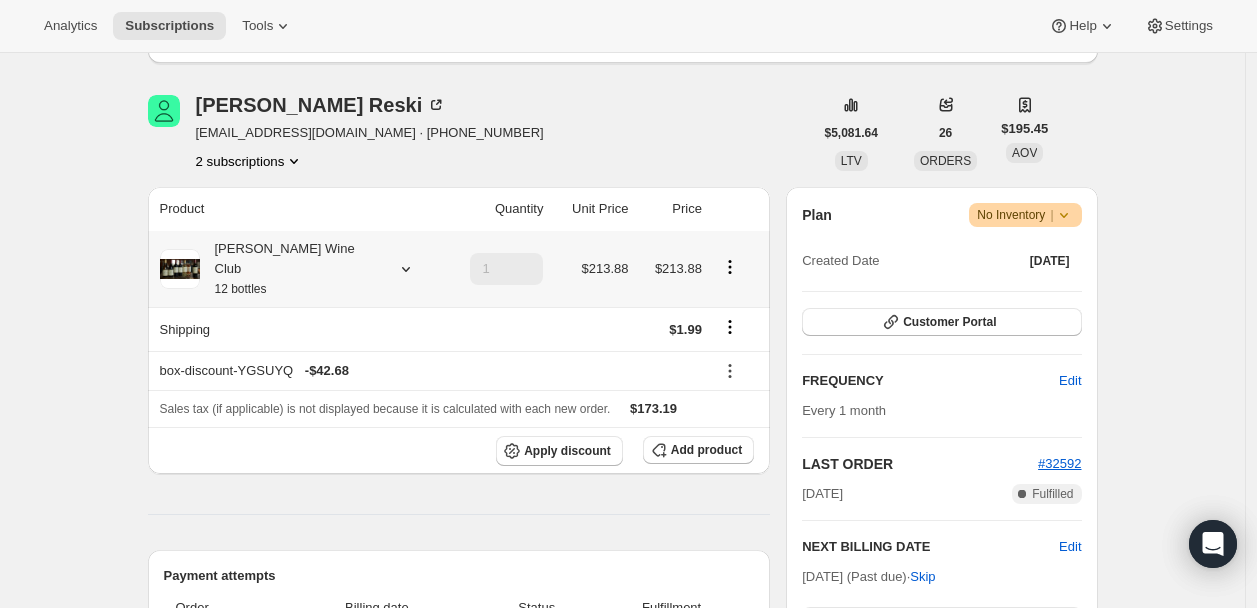 click 